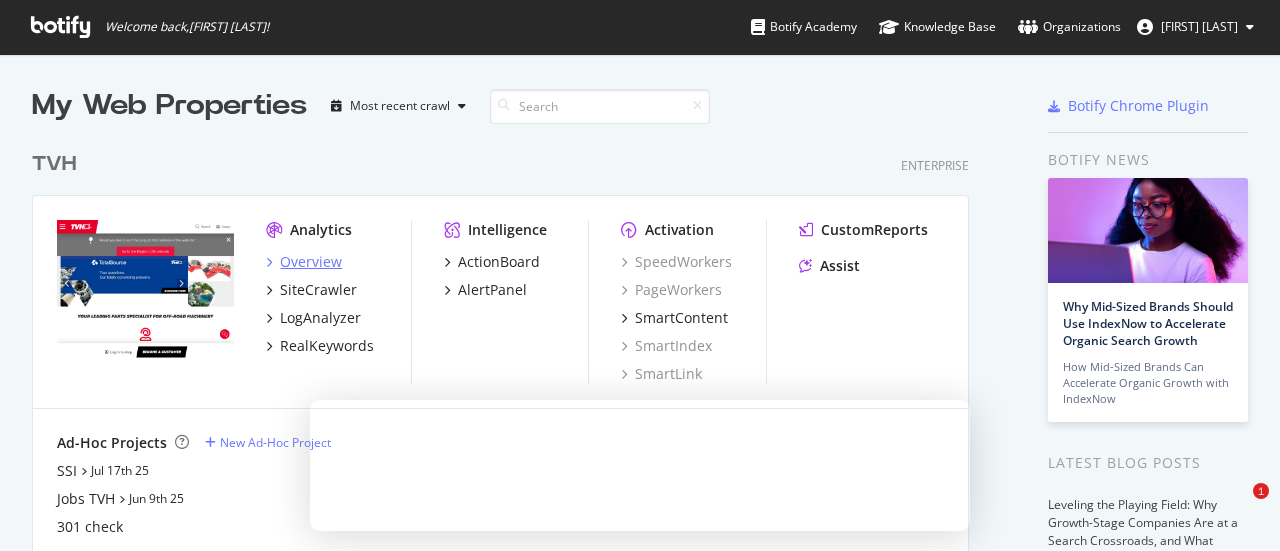 scroll, scrollTop: 0, scrollLeft: 0, axis: both 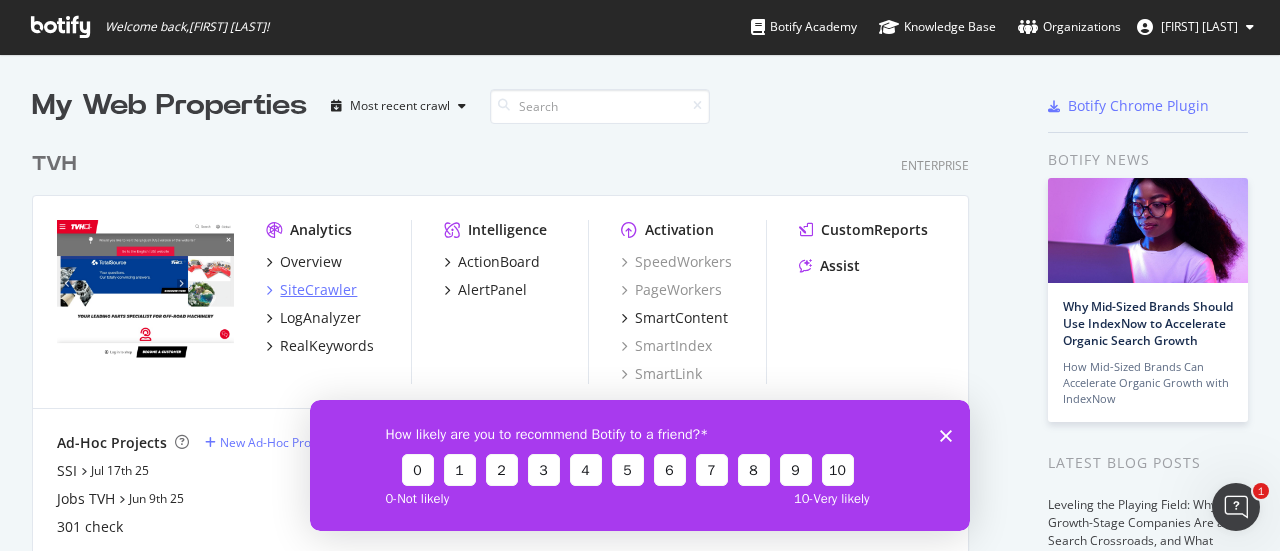click on "SiteCrawler" at bounding box center [318, 290] 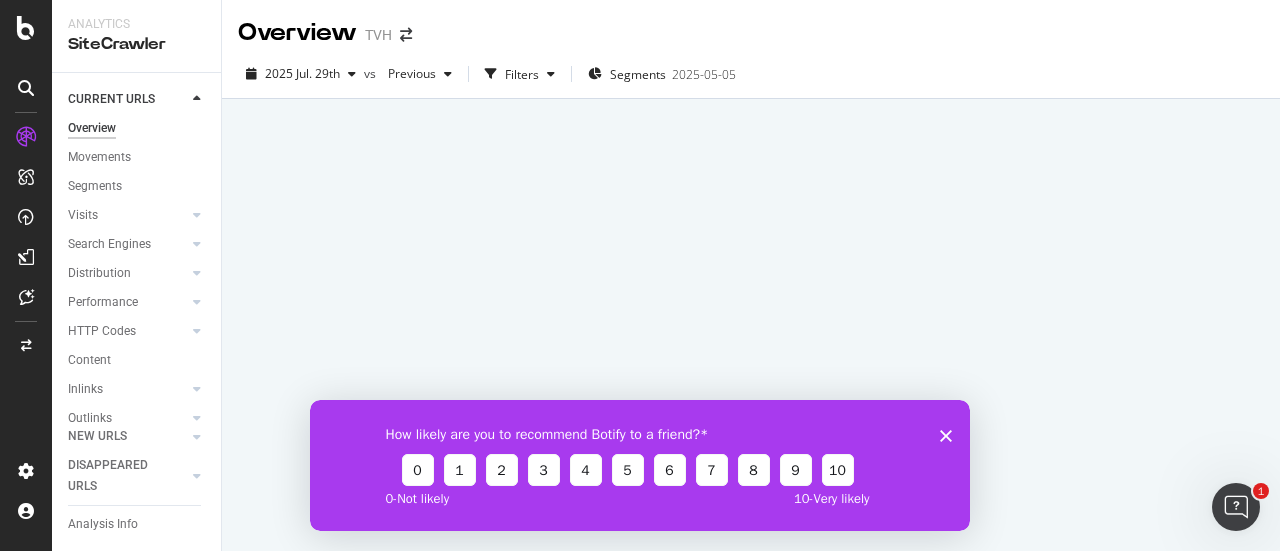 click 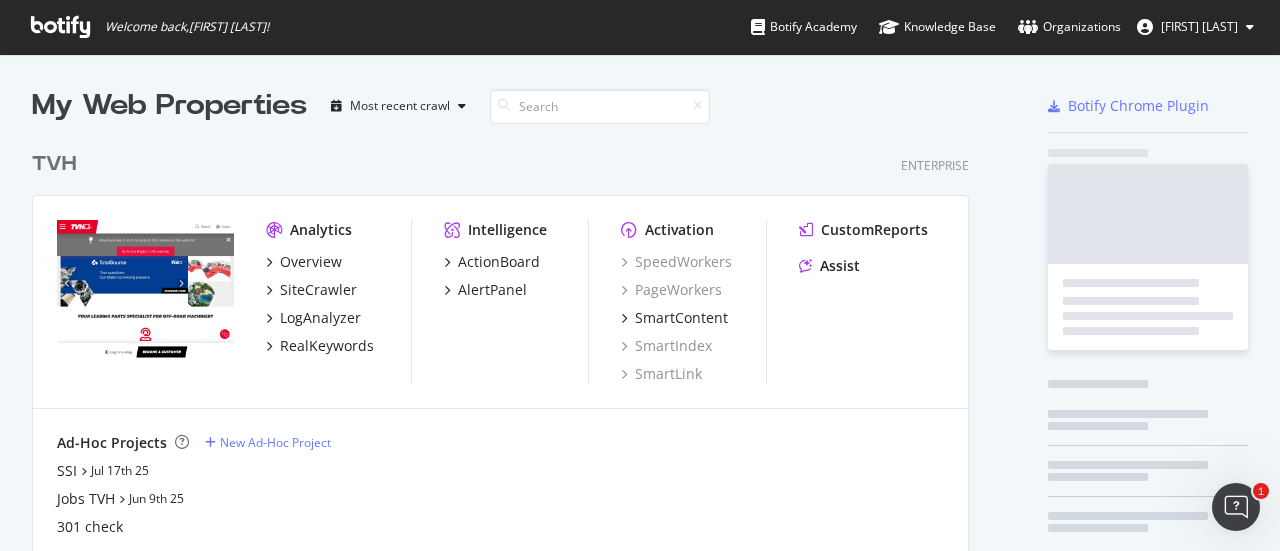 scroll, scrollTop: 16, scrollLeft: 16, axis: both 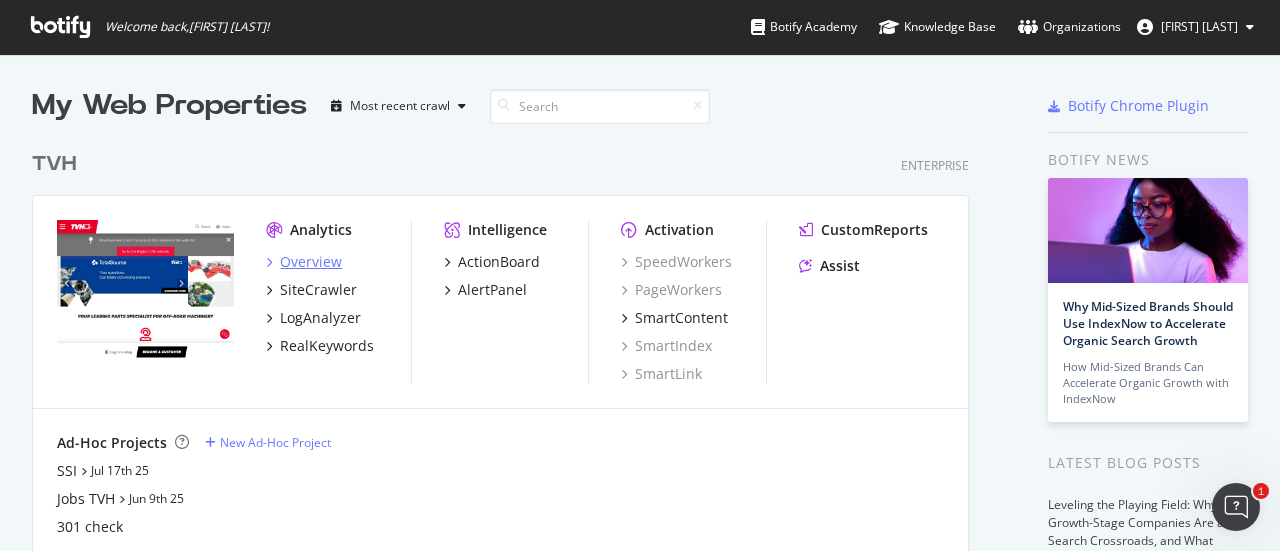 click on "Overview" at bounding box center (311, 262) 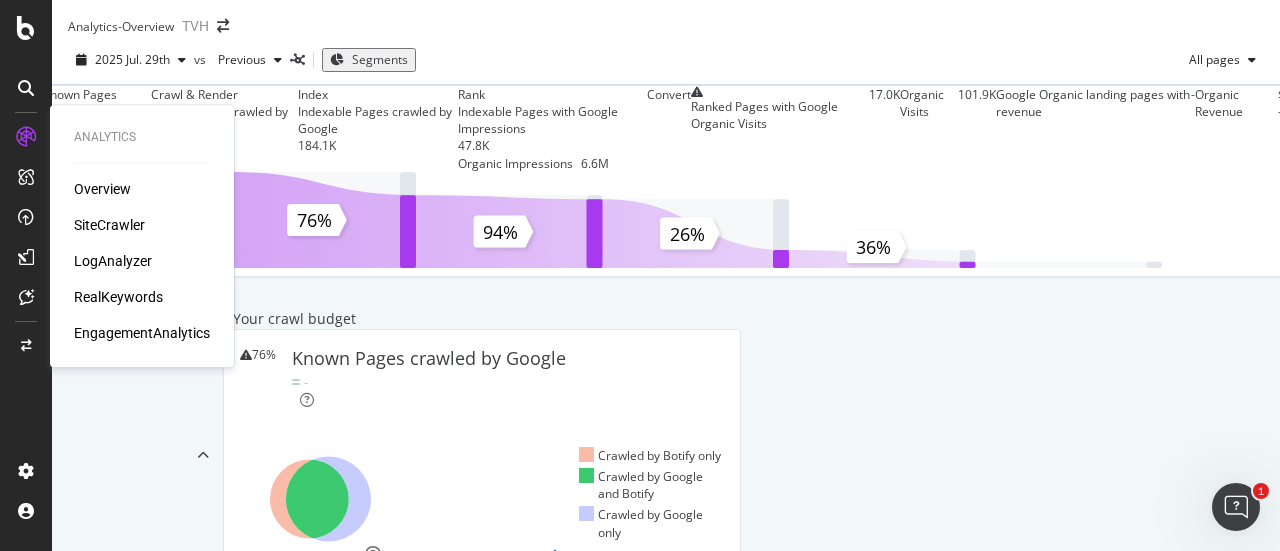 click on "LogAnalyzer" at bounding box center (113, 261) 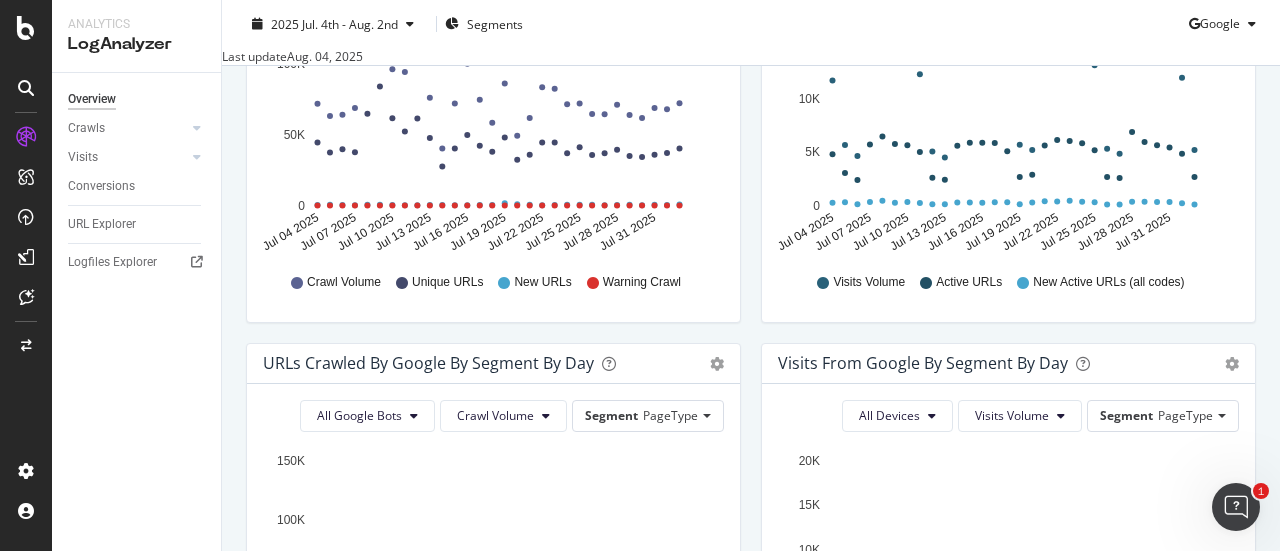 scroll, scrollTop: 400, scrollLeft: 0, axis: vertical 